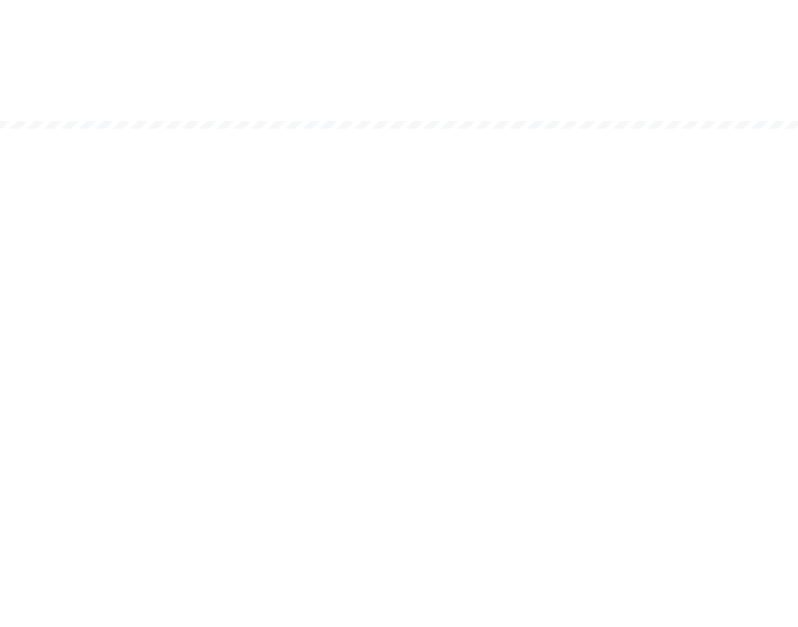 scroll, scrollTop: 0, scrollLeft: 0, axis: both 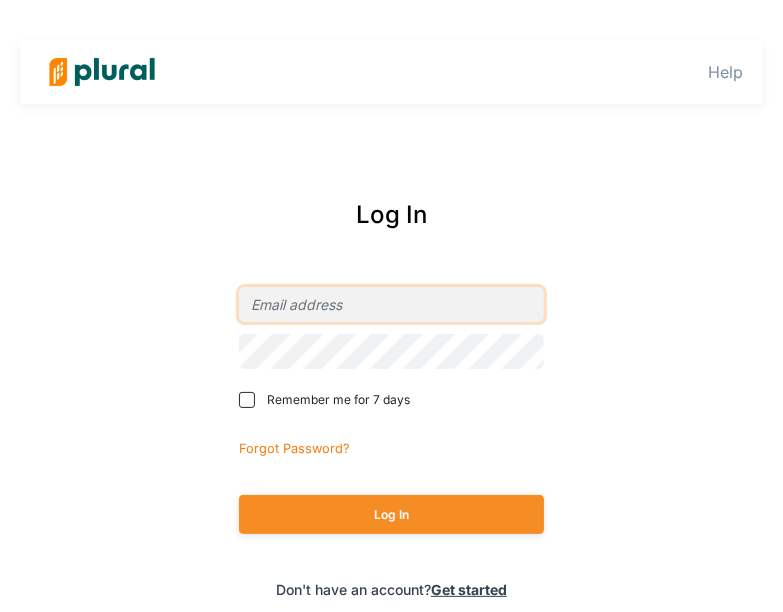 type on "Sophia.Stewart@example.com" 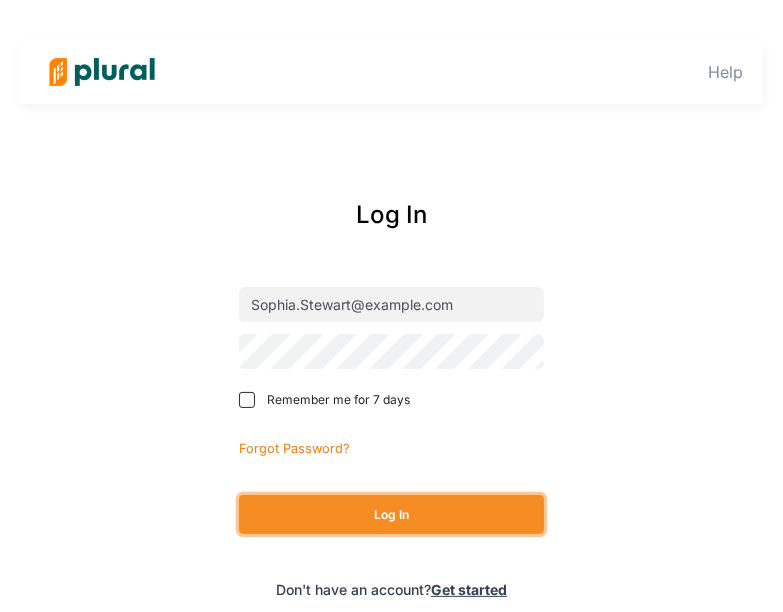 click on "Log In" at bounding box center [391, 514] 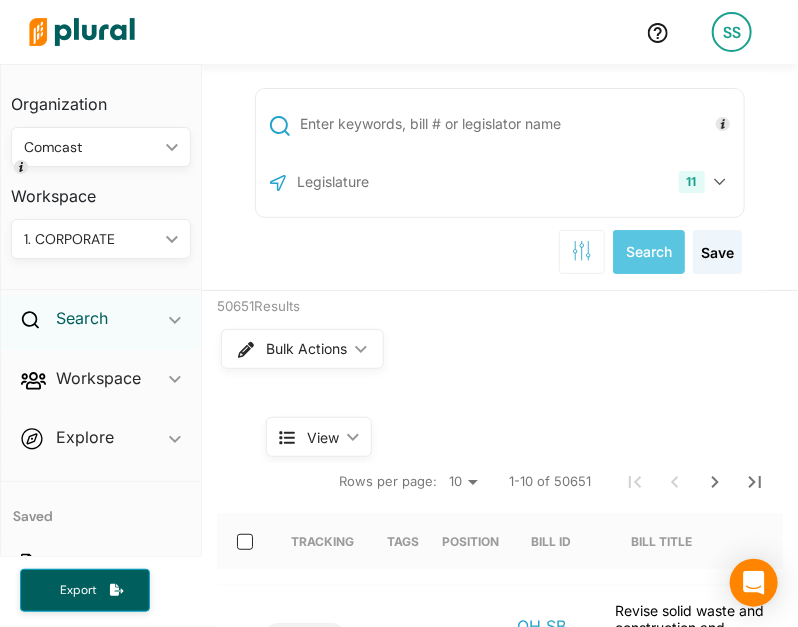click on "Search" at bounding box center (82, 318) 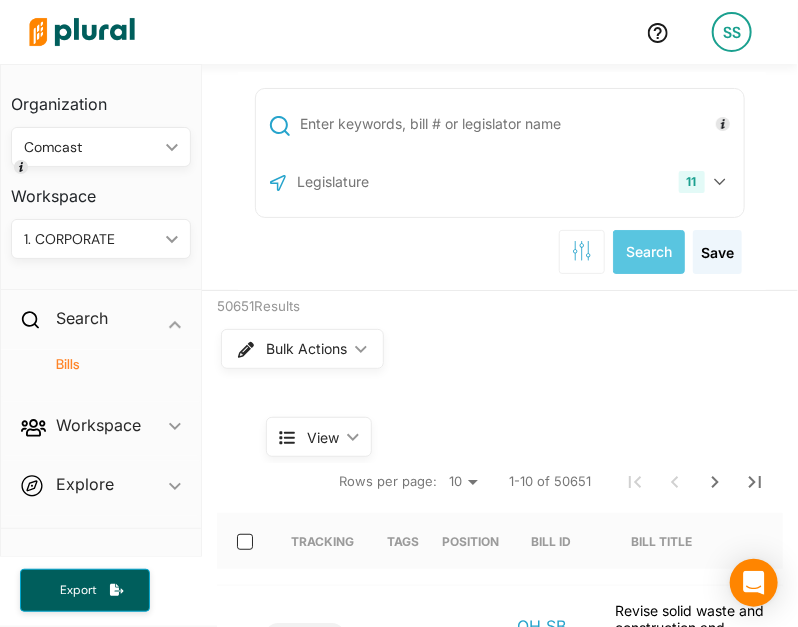 click on "Bills" at bounding box center [106, 364] 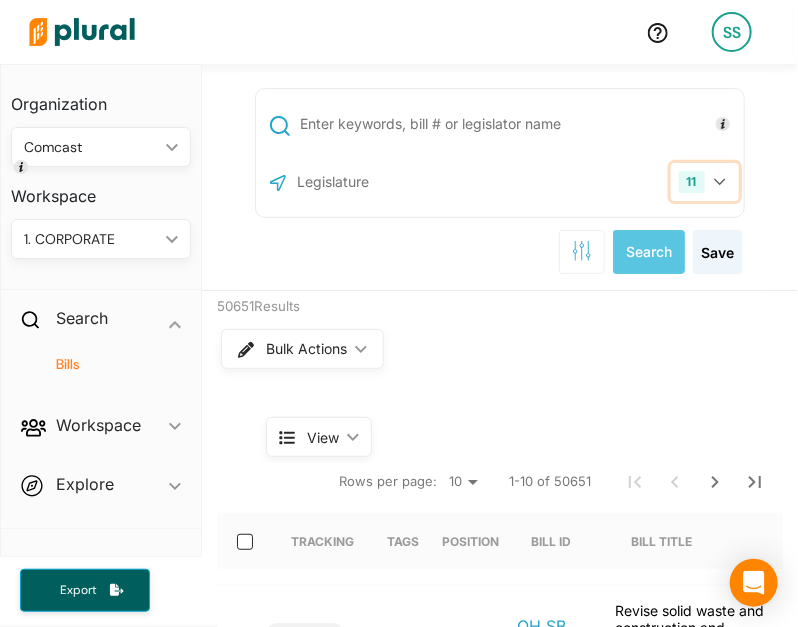 click on "11" at bounding box center (705, 182) 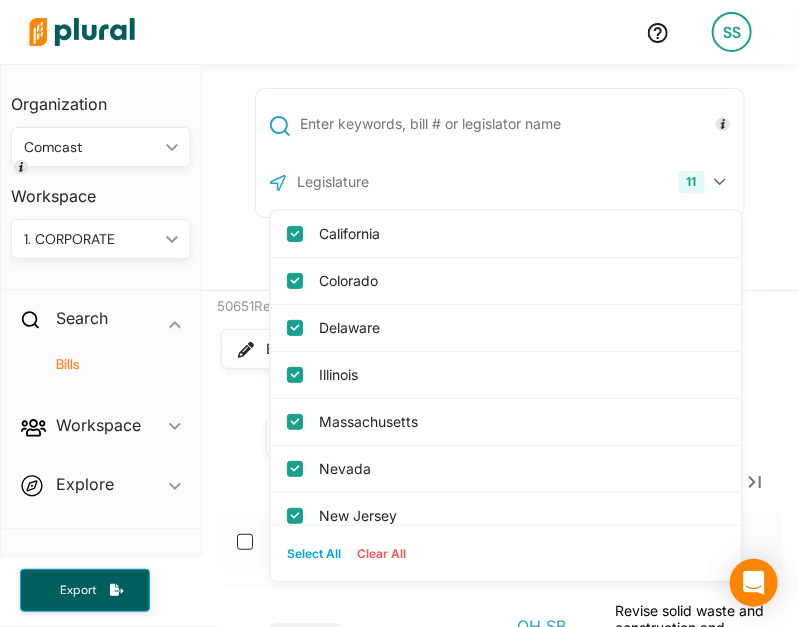 click at bounding box center [402, 182] 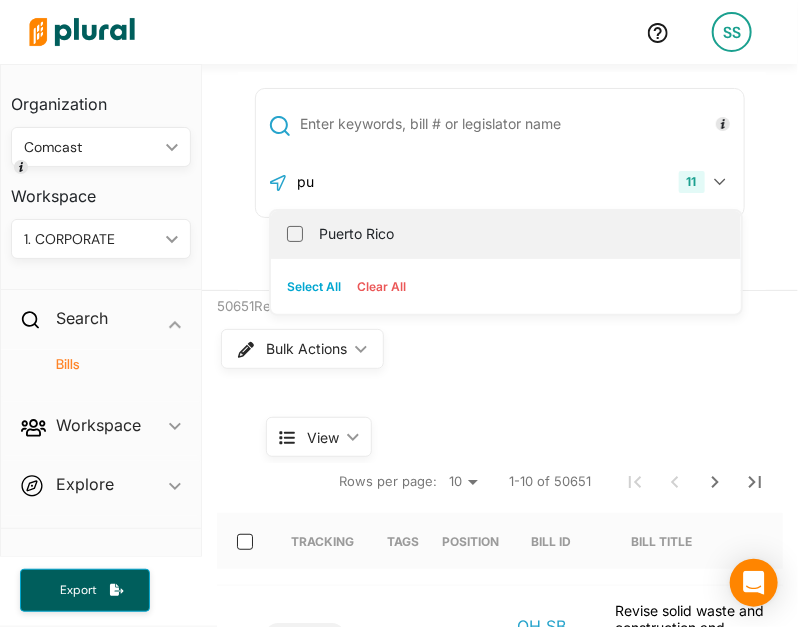 type on "pu" 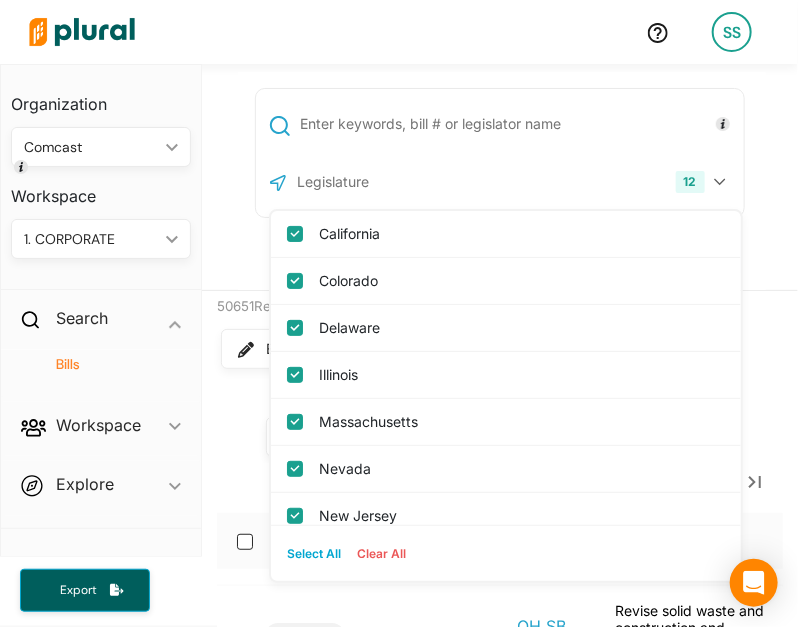 click at bounding box center [518, 124] 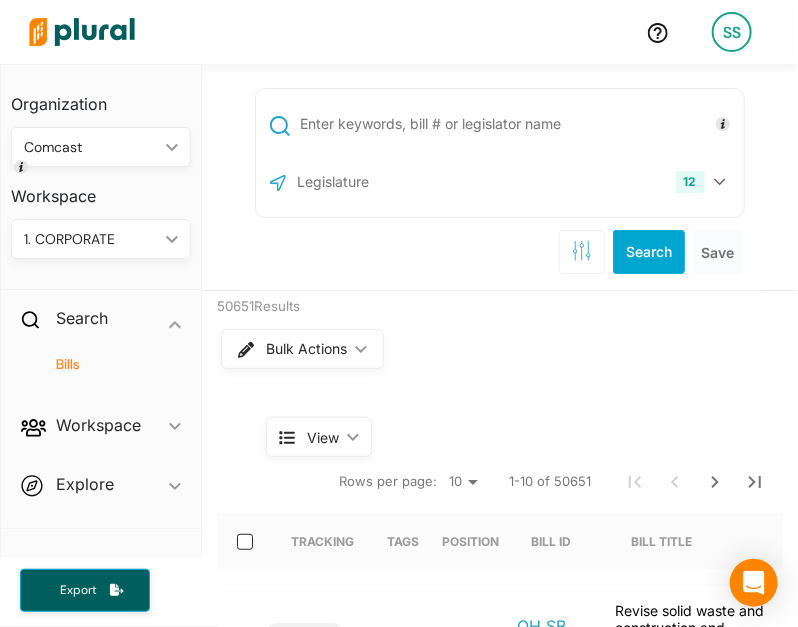 paste on "Act 87-2025" 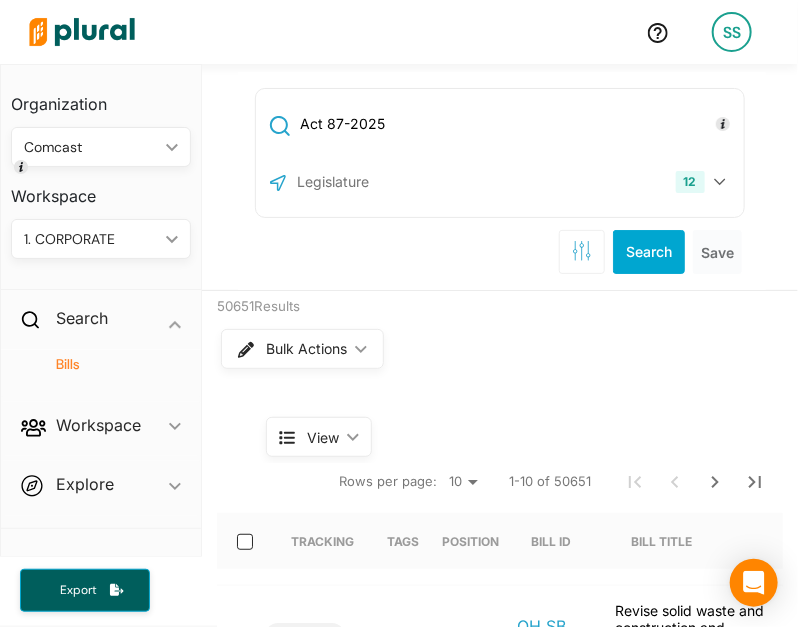 type on "Act 87-2025" 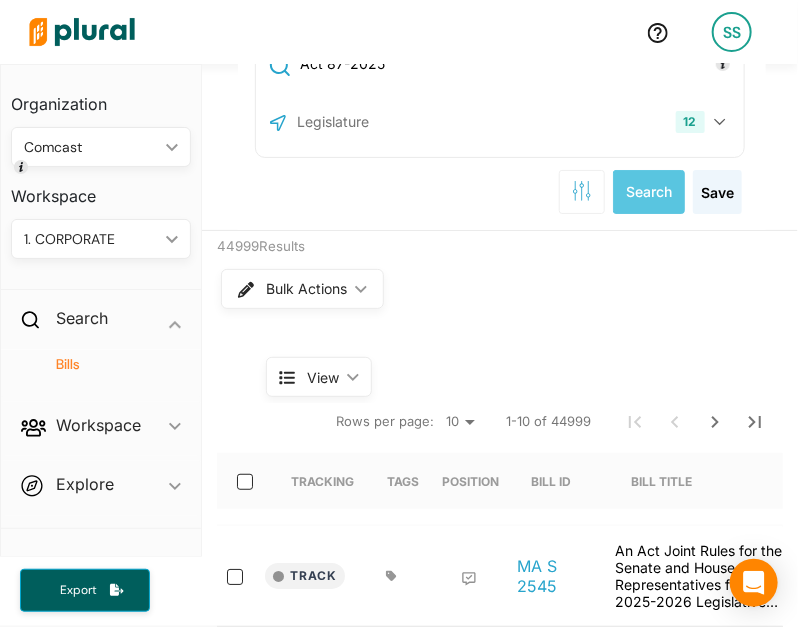 scroll, scrollTop: 0, scrollLeft: 0, axis: both 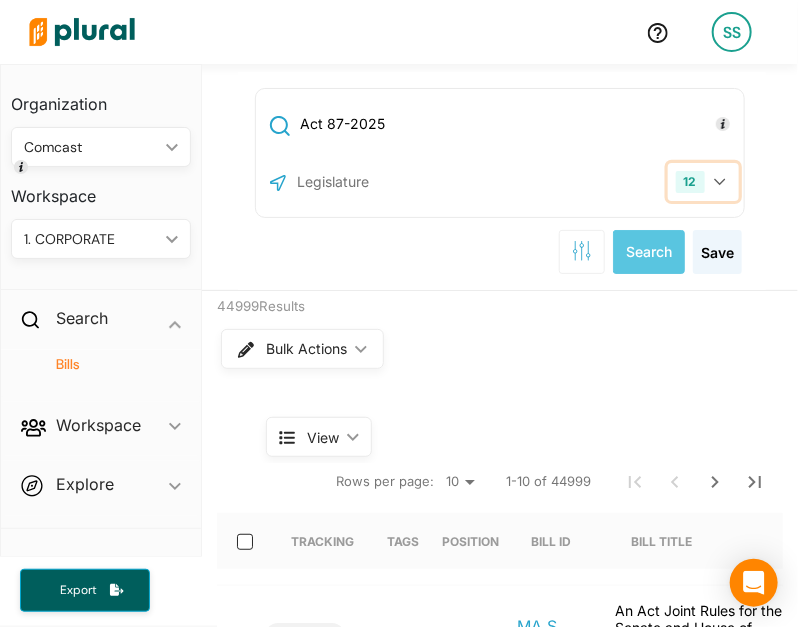 click on "12" at bounding box center (703, 182) 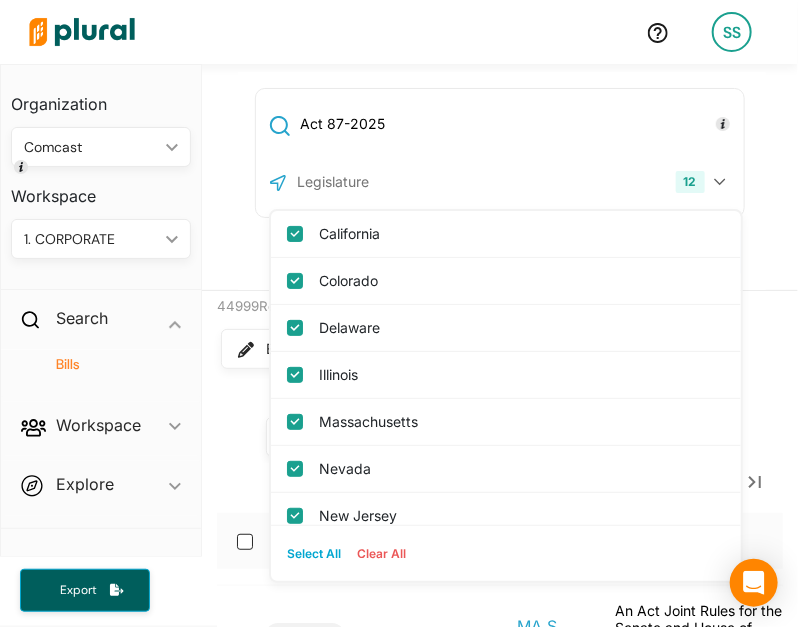 click on "Clear All" at bounding box center [381, 554] 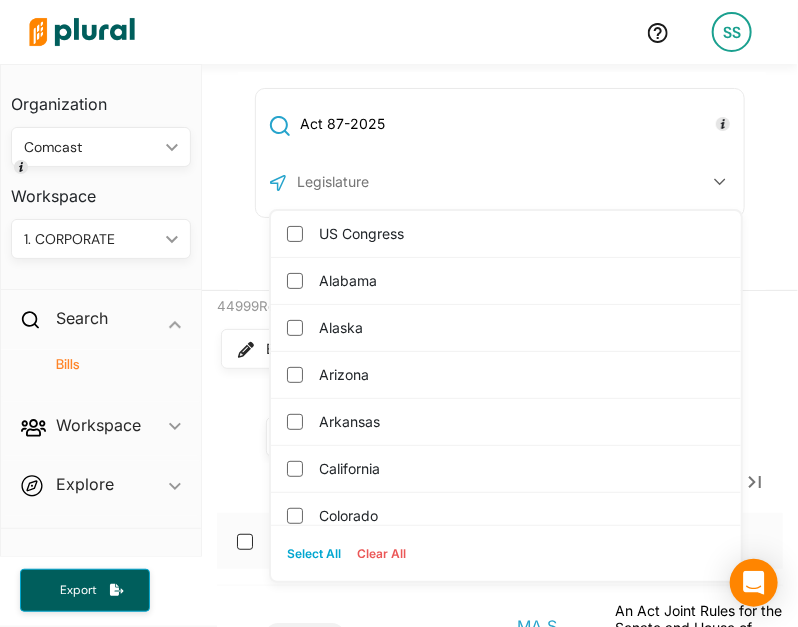 click at bounding box center [402, 182] 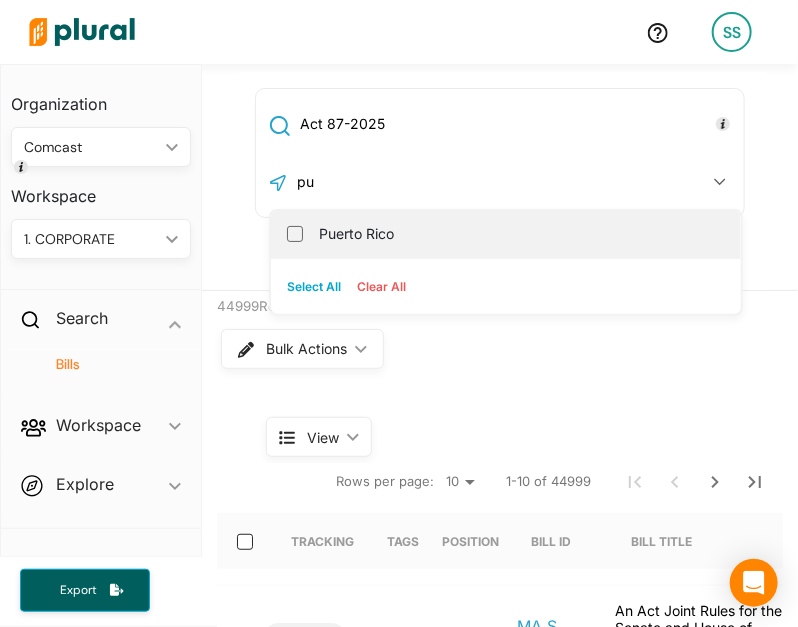 type on "pu" 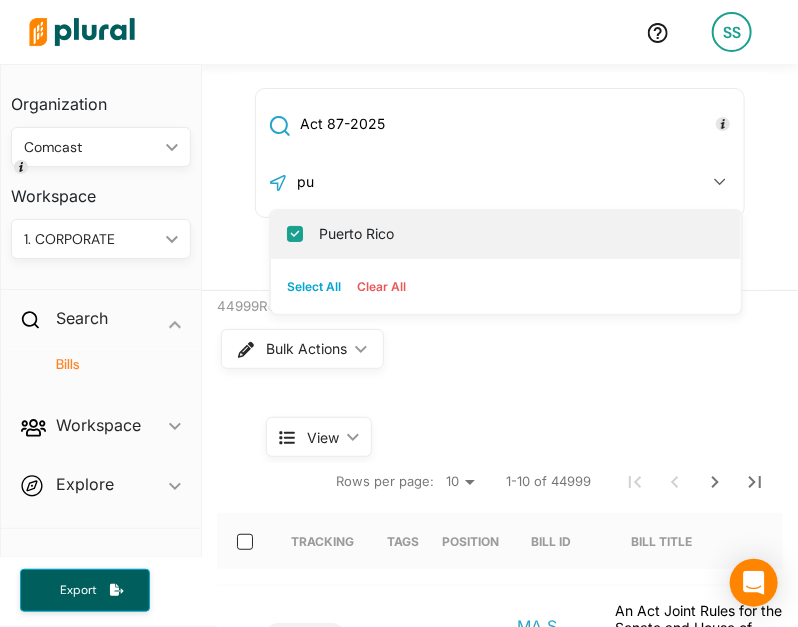 checkbox on "true" 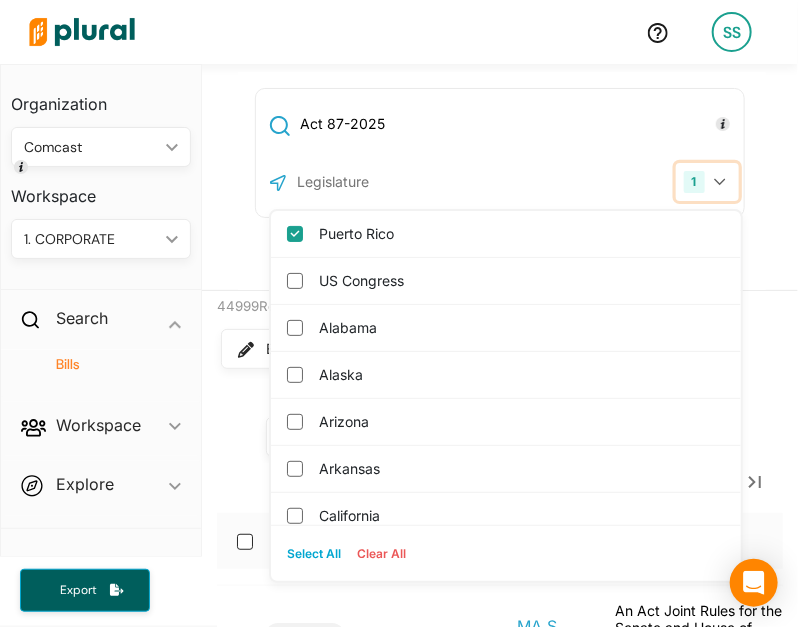 click on "1" at bounding box center (707, 182) 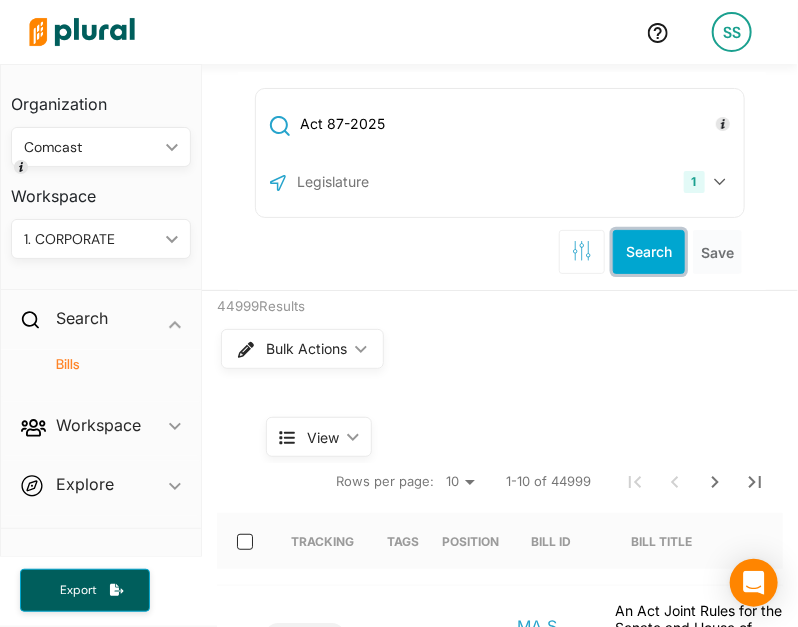 click on "Search" at bounding box center [649, 252] 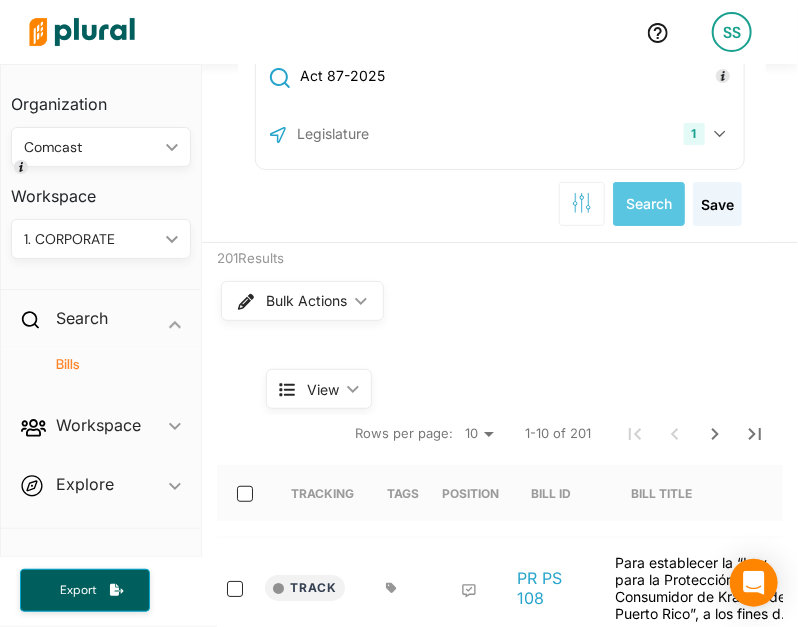 scroll, scrollTop: 0, scrollLeft: 0, axis: both 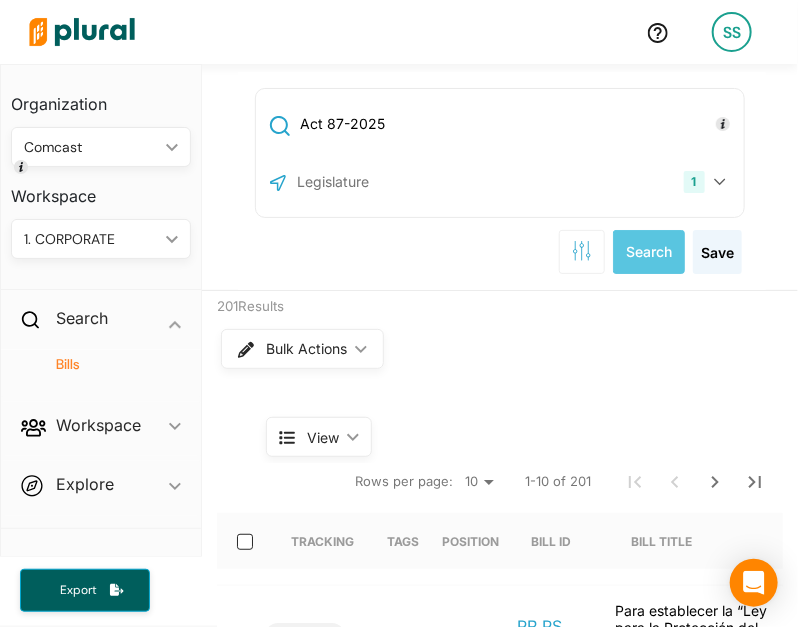 click on "Act 87-2025" at bounding box center (518, 124) 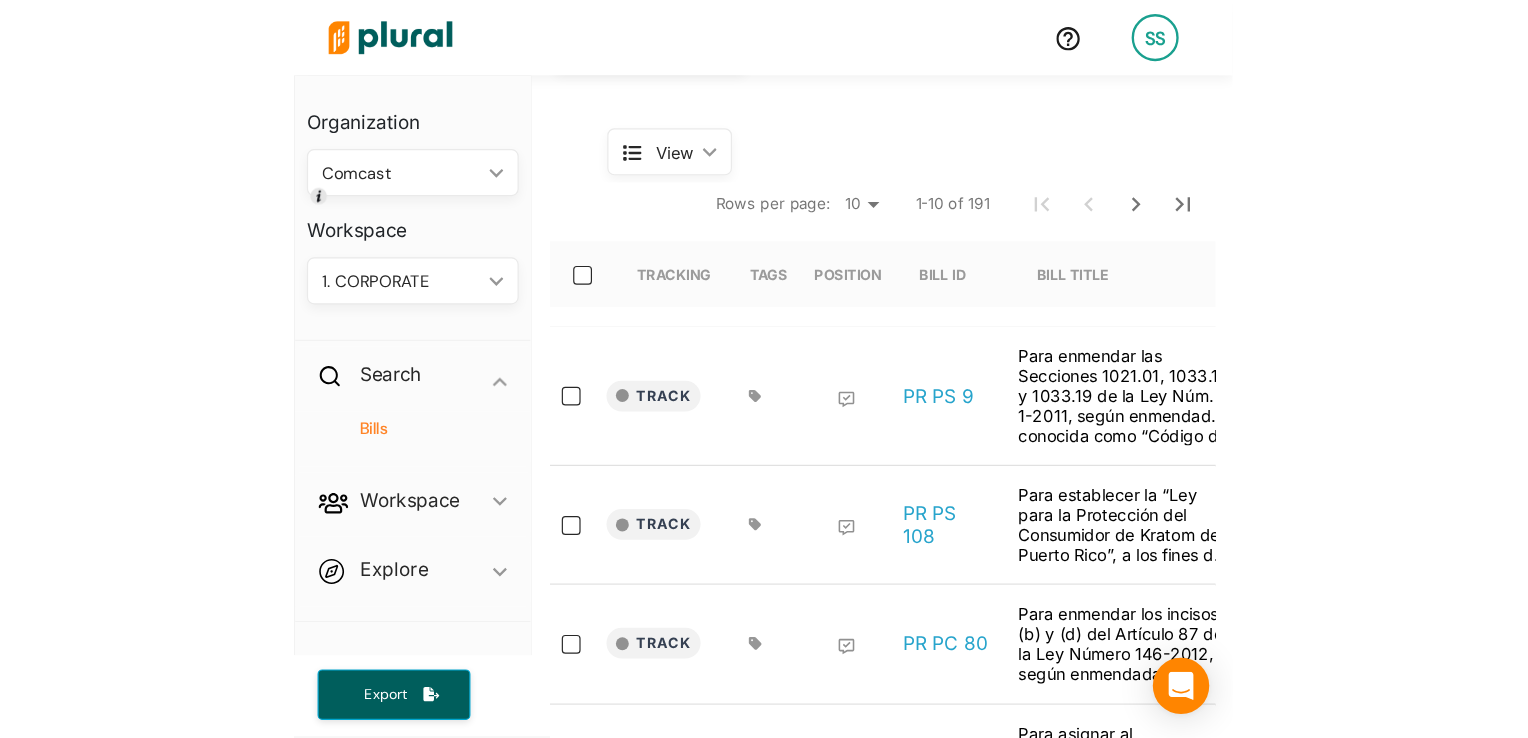 scroll, scrollTop: 0, scrollLeft: 0, axis: both 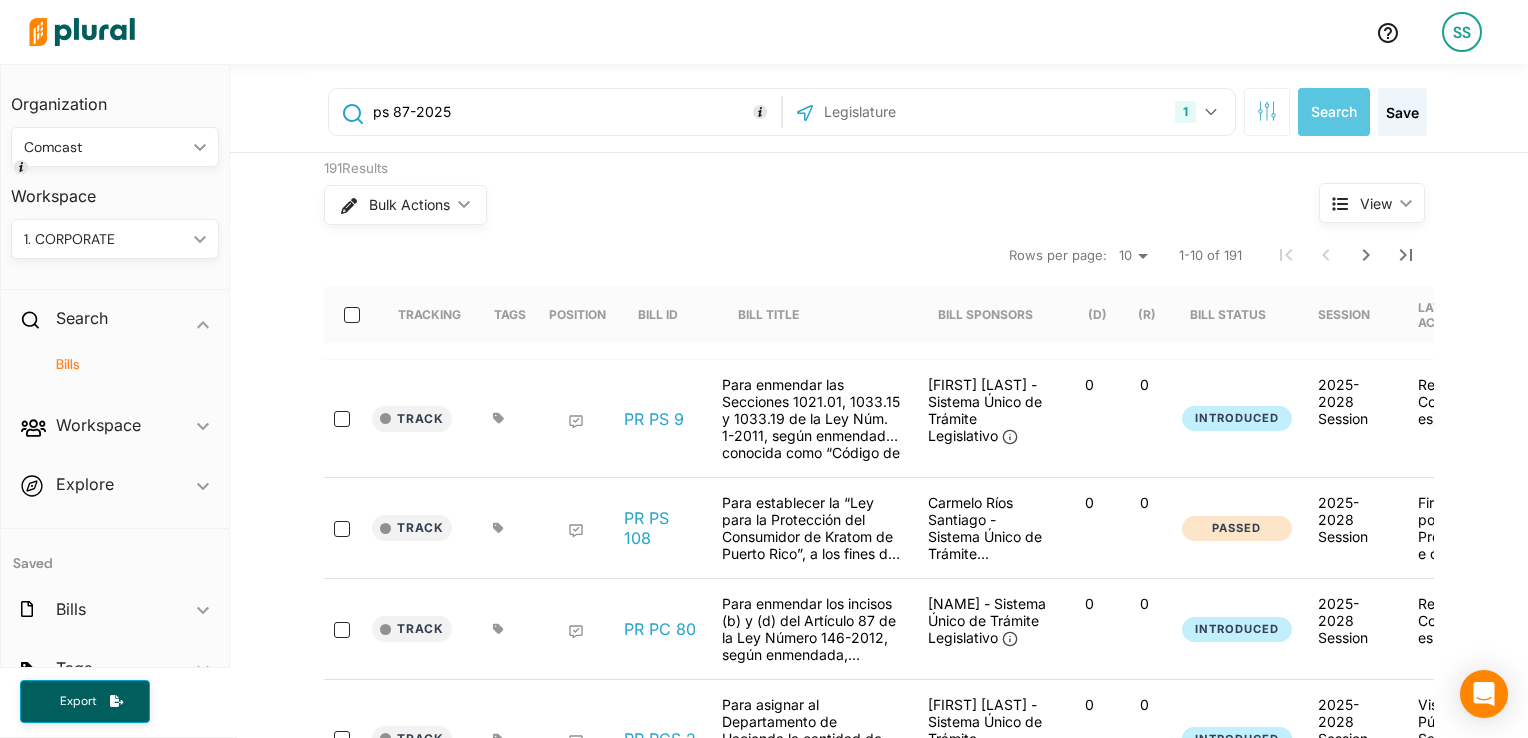 click on "ps 87-2025" at bounding box center (573, 112) 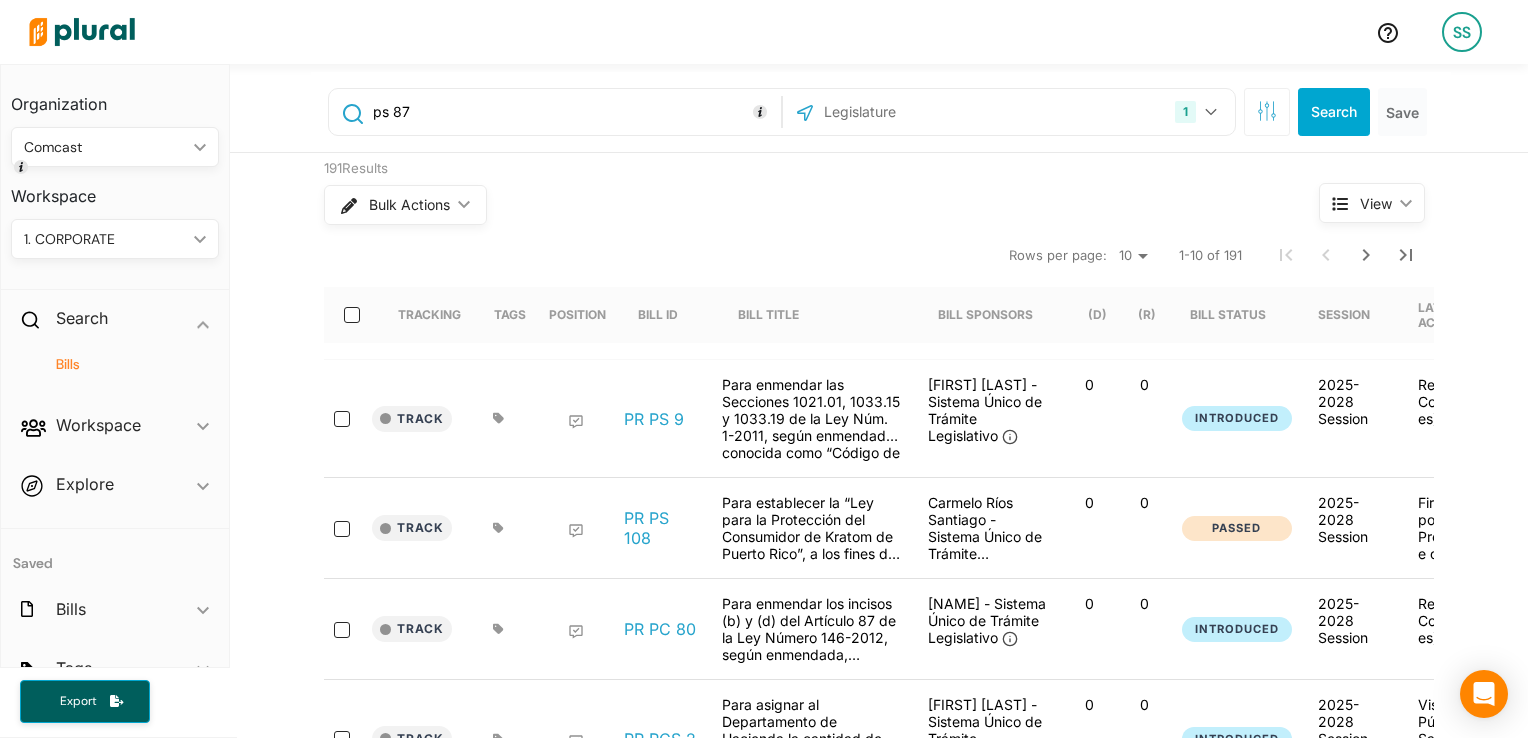 type on "ps 87" 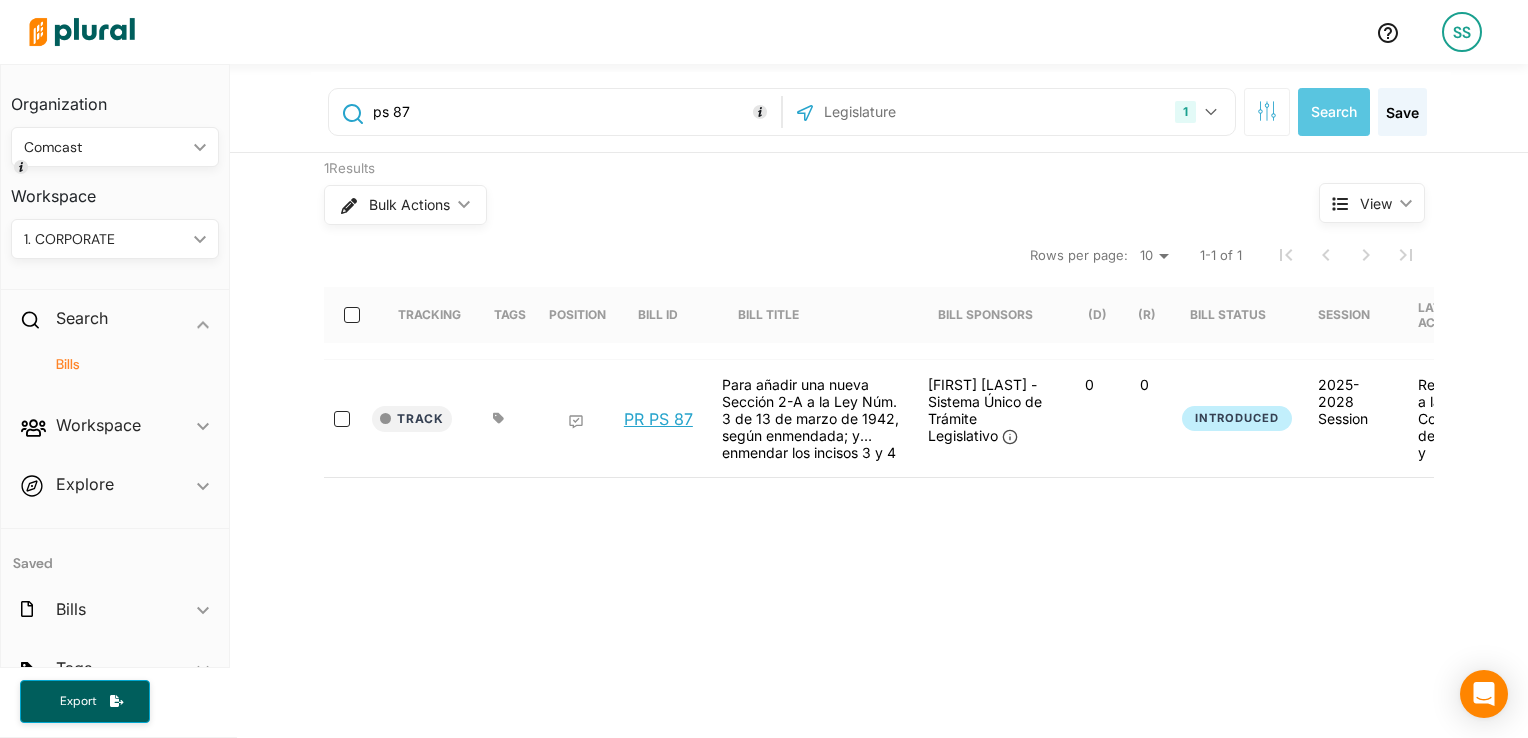 click on "PR PS 87" at bounding box center [658, 419] 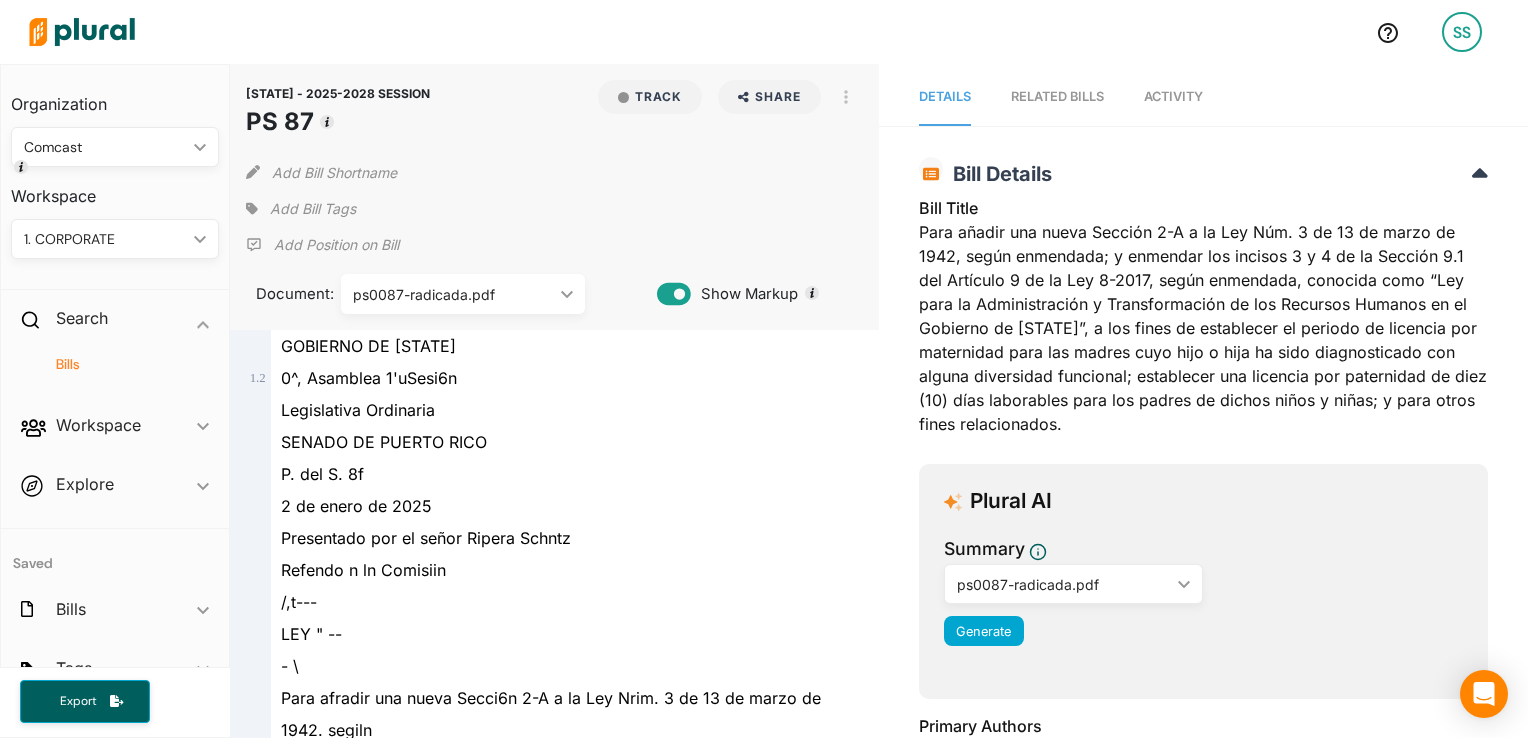 click on "Bill Title Para añadir una nueva Sección 2-A a la Ley Núm. 3 de 13 de marzo de 1942, según enmendada; y enmendar los incisos 3 y 4 de la Sección 9.1 del Artículo 9 de la Ley 8-2017, según enmendada, conocida como “Ley para la Administración y Transformación de los Recursos Humanos en el Gobierno de [STATE]”, a los fines de establecer el periodo de licencia por maternidad para las madres cuyo hijo o hija ha sido diagnosticado con alguna diversidad funcional; establecer una licencia por paternidad de diez (10) días laborables para los padres de dichos niños y niñas; y para otros fines relacionados." at bounding box center [1203, 322] 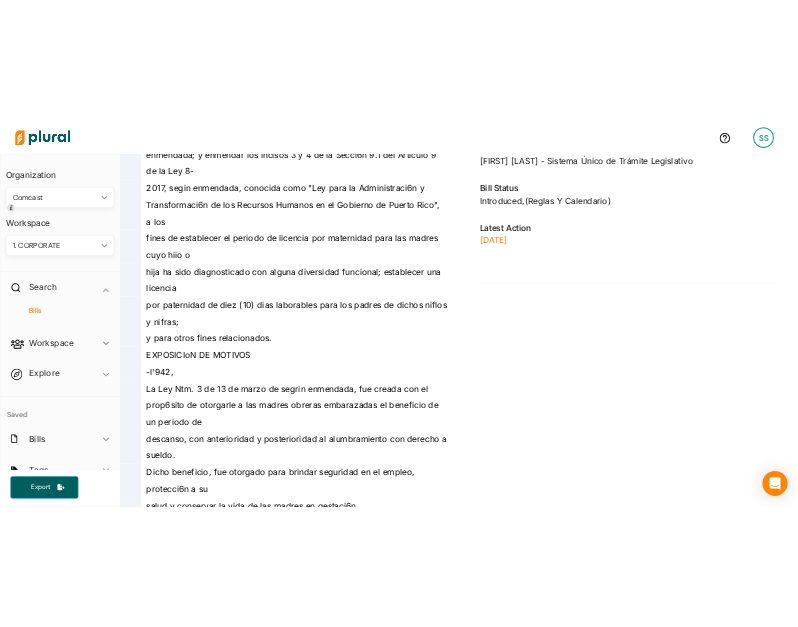 scroll, scrollTop: 0, scrollLeft: 0, axis: both 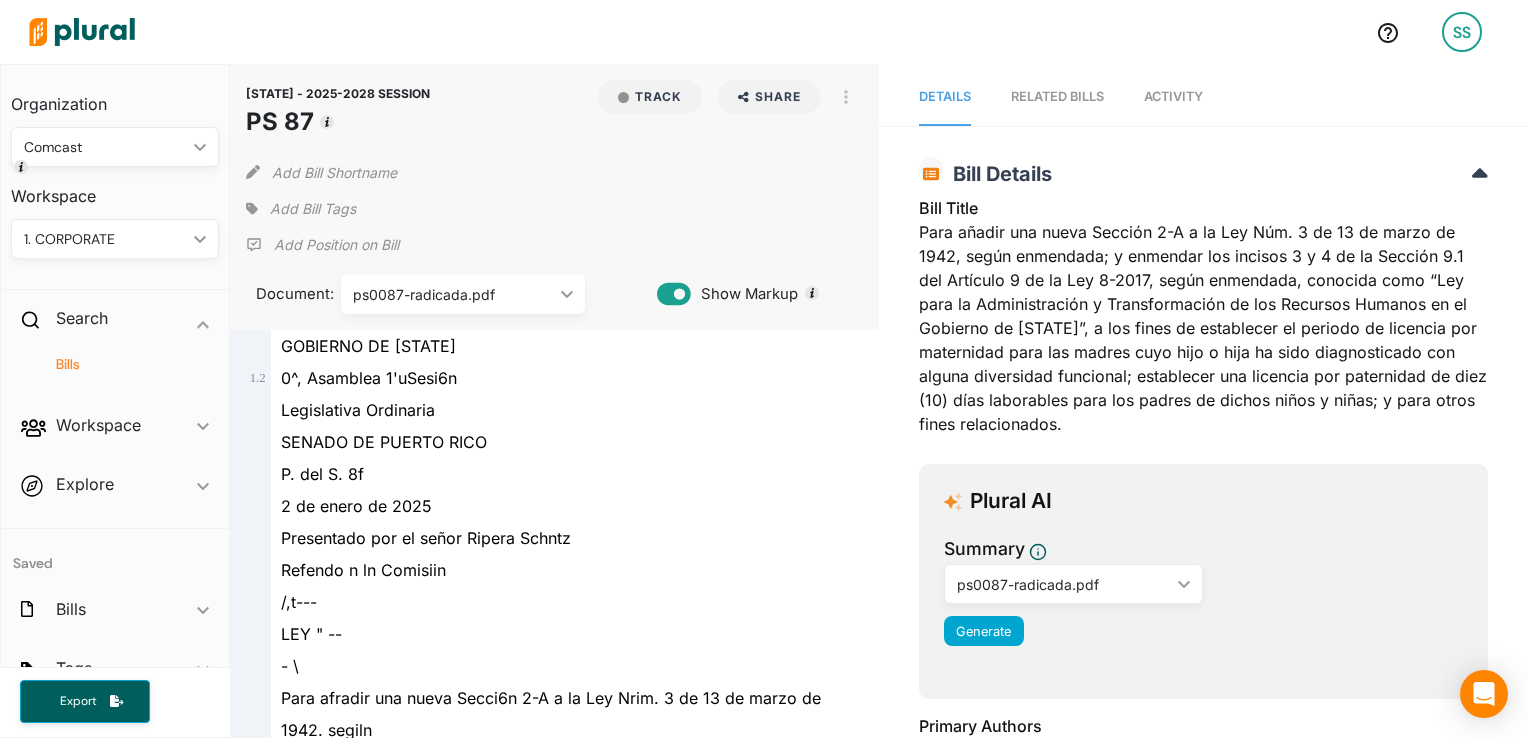 click on "Bill Title Para añadir una nueva Sección 2-A a la Ley Núm. 3 de 13 de marzo de 1942, según enmendada; y enmendar los incisos 3 y 4 de la Sección 9.1 del Artículo 9 de la Ley 8-2017, según enmendada, conocida como “Ley para la Administración y Transformación de los Recursos Humanos en el Gobierno de [STATE]”, a los fines de establecer el periodo de licencia por maternidad para las madres cuyo hijo o hija ha sido diagnosticado con alguna diversidad funcional; establecer una licencia por paternidad de diez (10) días laborables para los padres de dichos niños y niñas; y para otros fines relacionados." at bounding box center [1203, 322] 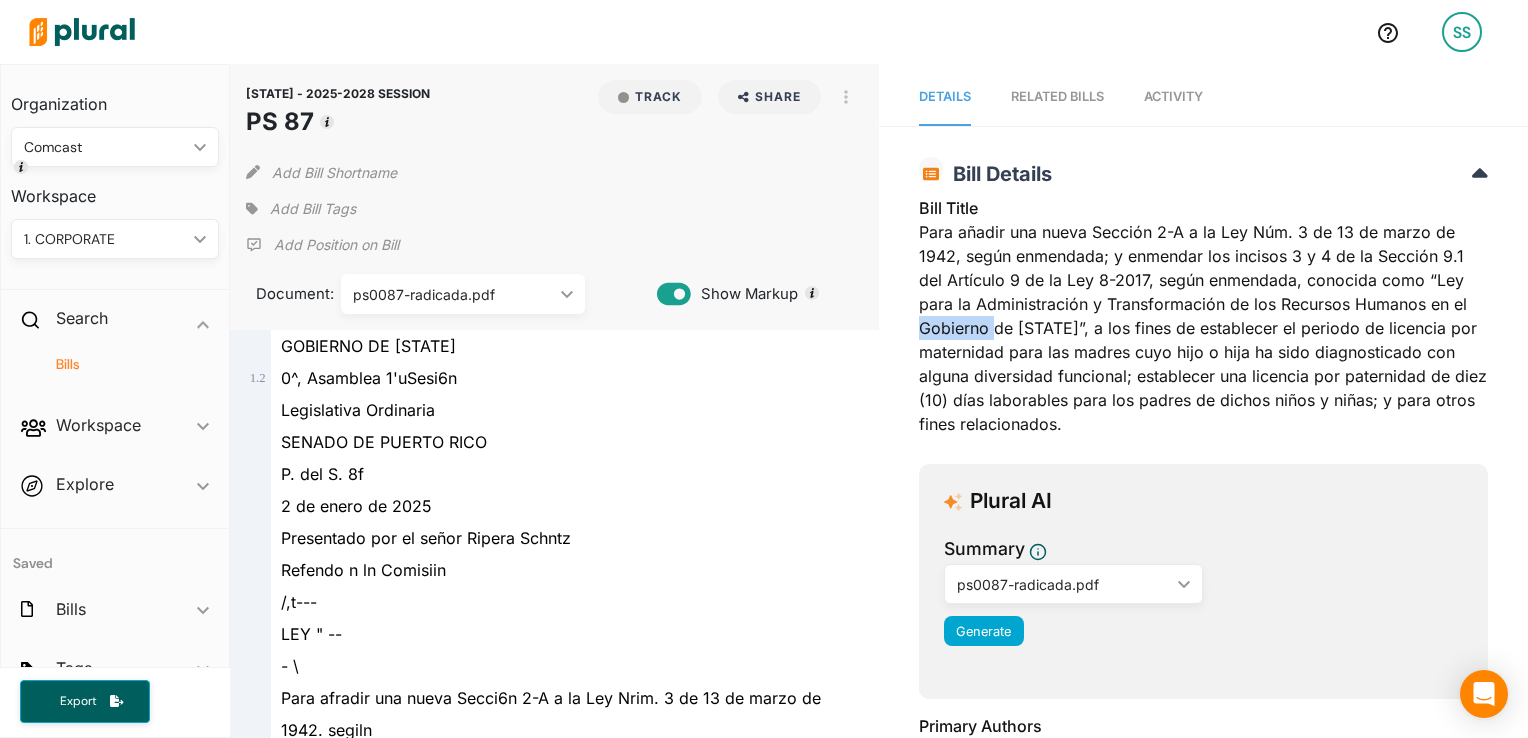click on "Bill Title Para añadir una nueva Sección 2-A a la Ley Núm. 3 de 13 de marzo de 1942, según enmendada; y enmendar los incisos 3 y 4 de la Sección 9.1 del Artículo 9 de la Ley 8-2017, según enmendada, conocida como “Ley para la Administración y Transformación de los Recursos Humanos en el Gobierno de [STATE]”, a los fines de establecer el periodo de licencia por maternidad para las madres cuyo hijo o hija ha sido diagnosticado con alguna diversidad funcional; establecer una licencia por paternidad de diez (10) días laborables para los padres de dichos niños y niñas; y para otros fines relacionados." at bounding box center [1203, 322] 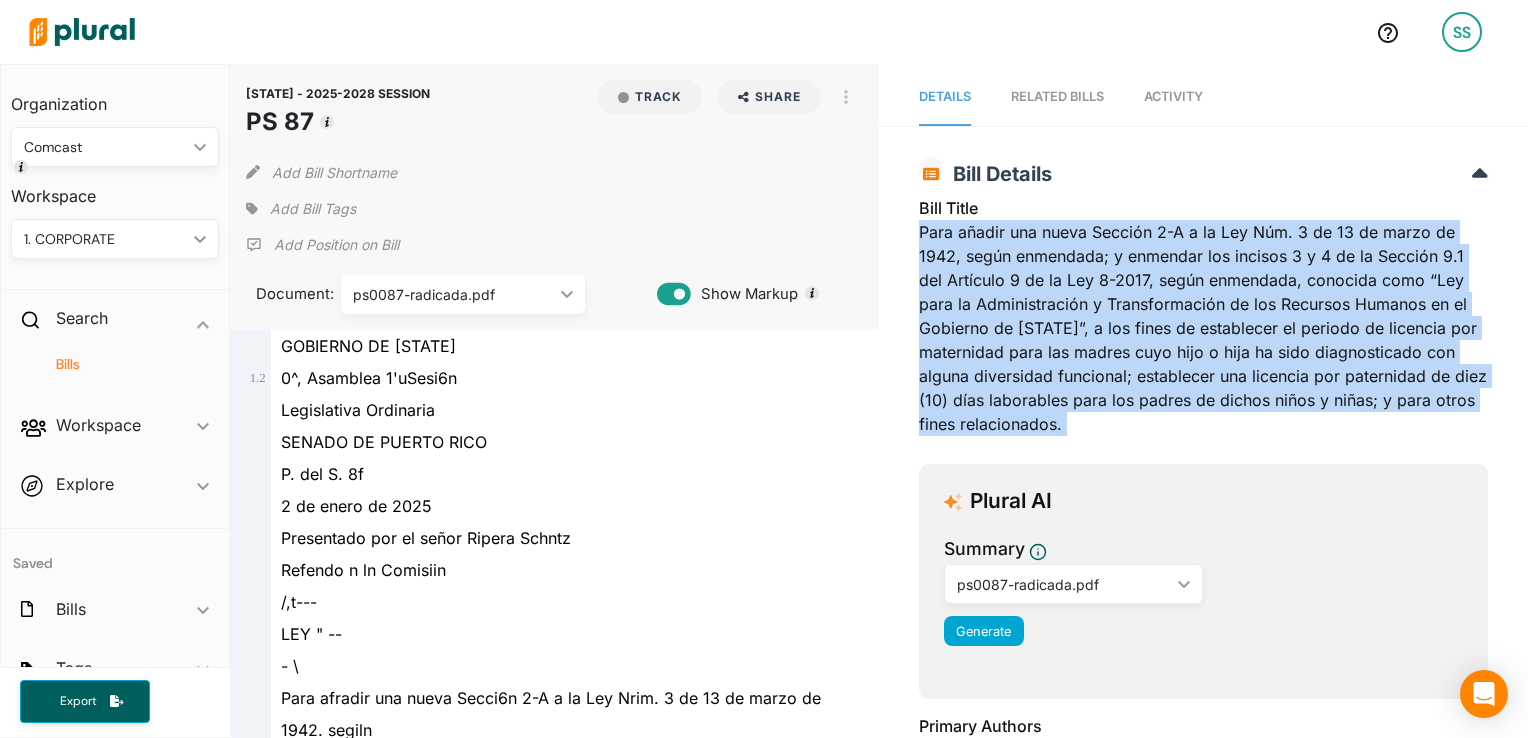 click on "Bill Title Para añadir una nueva Sección 2-A a la Ley Núm. 3 de 13 de marzo de 1942, según enmendada; y enmendar los incisos 3 y 4 de la Sección 9.1 del Artículo 9 de la Ley 8-2017, según enmendada, conocida como “Ley para la Administración y Transformación de los Recursos Humanos en el Gobierno de [STATE]”, a los fines de establecer el periodo de licencia por maternidad para las madres cuyo hijo o hija ha sido diagnosticado con alguna diversidad funcional; establecer una licencia por paternidad de diez (10) días laborables para los padres de dichos niños y niñas; y para otros fines relacionados." at bounding box center (1203, 322) 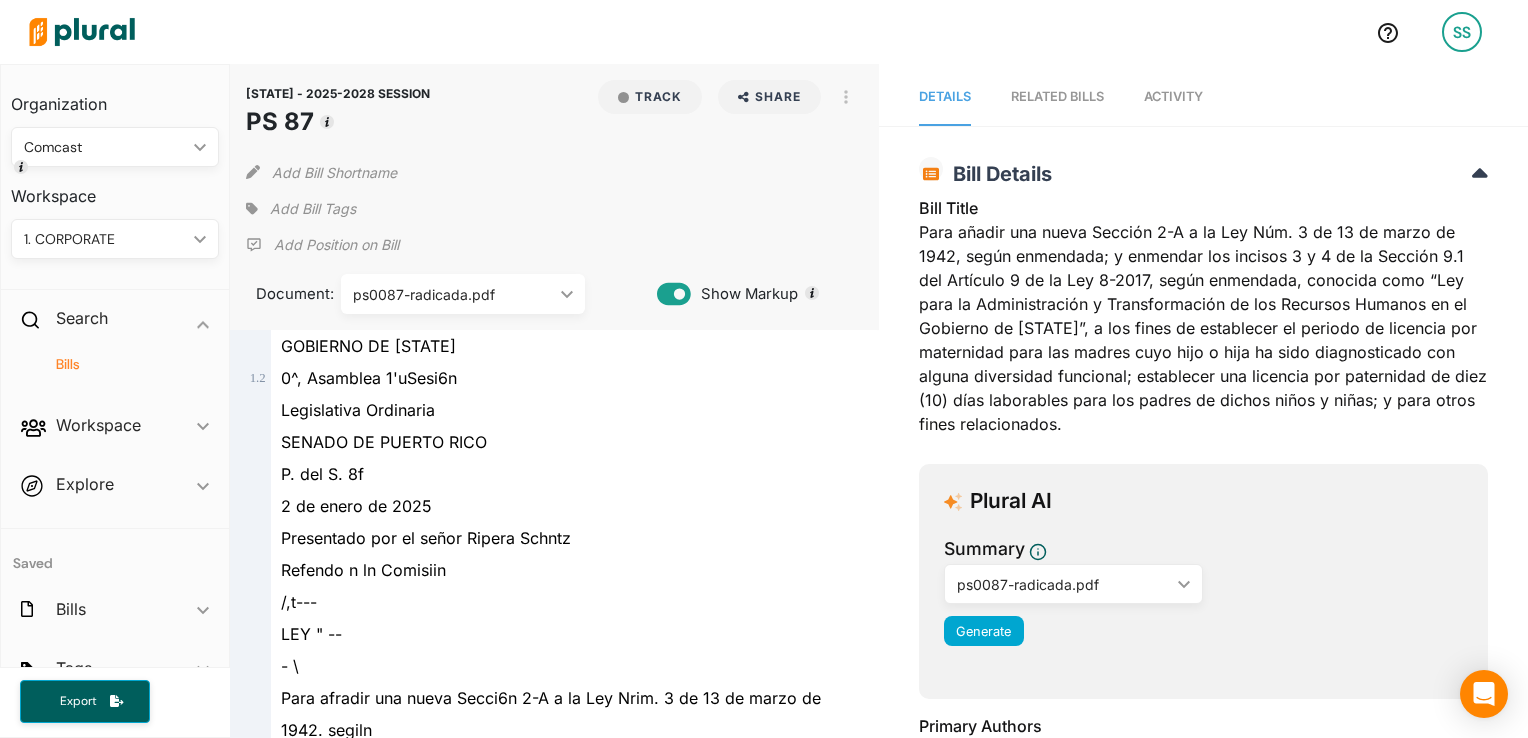 drag, startPoint x: 969, startPoint y: 325, endPoint x: 1193, endPoint y: 44, distance: 359.35638 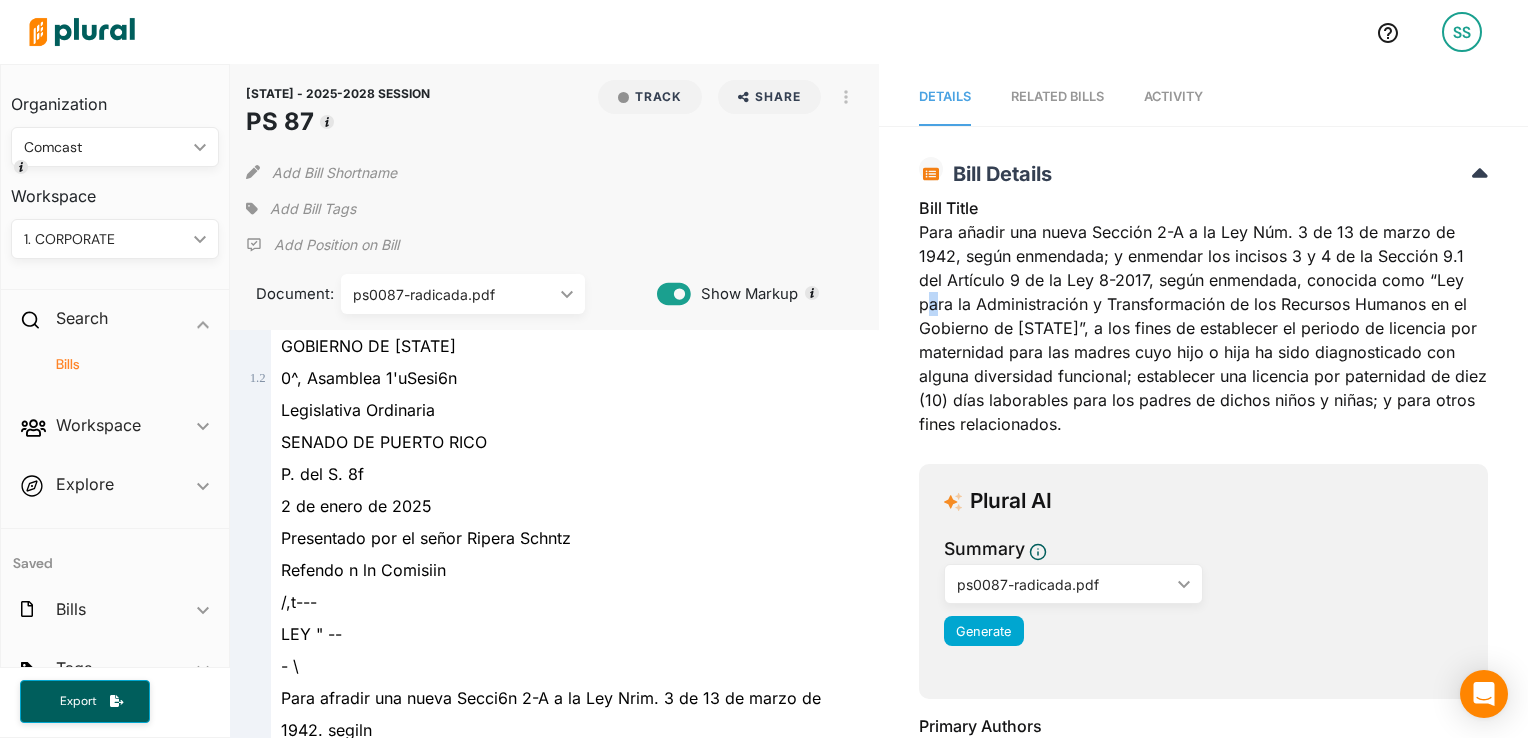 drag, startPoint x: 1275, startPoint y: 8, endPoint x: 926, endPoint y: 314, distance: 464.15192 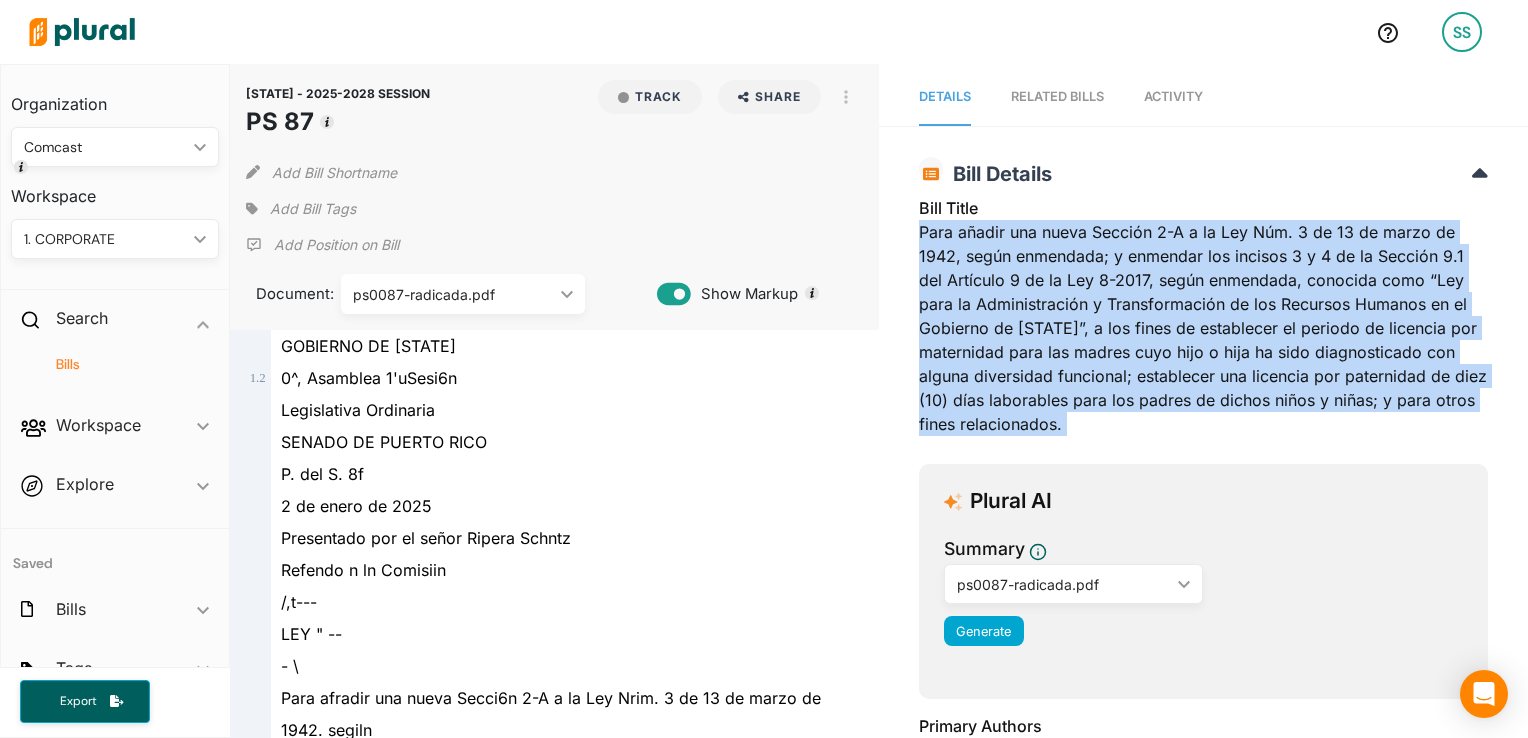click on "Bill Title Para añadir una nueva Sección 2-A a la Ley Núm. 3 de 13 de marzo de 1942, según enmendada; y enmendar los incisos 3 y 4 de la Sección 9.1 del Artículo 9 de la Ley 8-2017, según enmendada, conocida como “Ley para la Administración y Transformación de los Recursos Humanos en el Gobierno de [STATE]”, a los fines de establecer el periodo de licencia por maternidad para las madres cuyo hijo o hija ha sido diagnosticado con alguna diversidad funcional; establecer una licencia por paternidad de diez (10) días laborables para los padres de dichos niños y niñas; y para otros fines relacionados." at bounding box center [1203, 322] 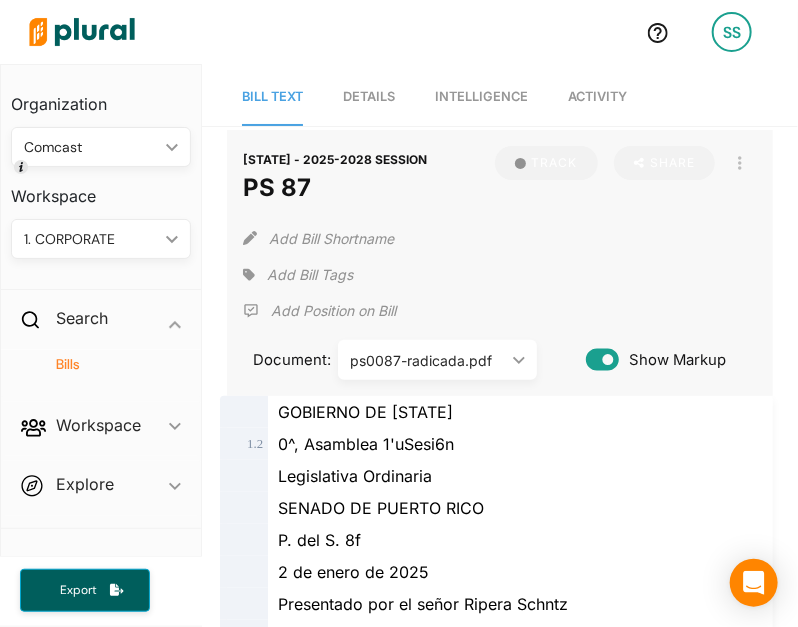 click on "PUERTO RICO - 2025-2028 SESSION PS 87 Track Share Email LinkedIn X Facebook View PDF View Source Print Add Bill Shortname Add Bill Tags Add Position on Bill Document: ps0087-radicada.pdf ic_keyboard_arrow_down ps0087-radicada.pdf Show Markup" at bounding box center [500, 263] 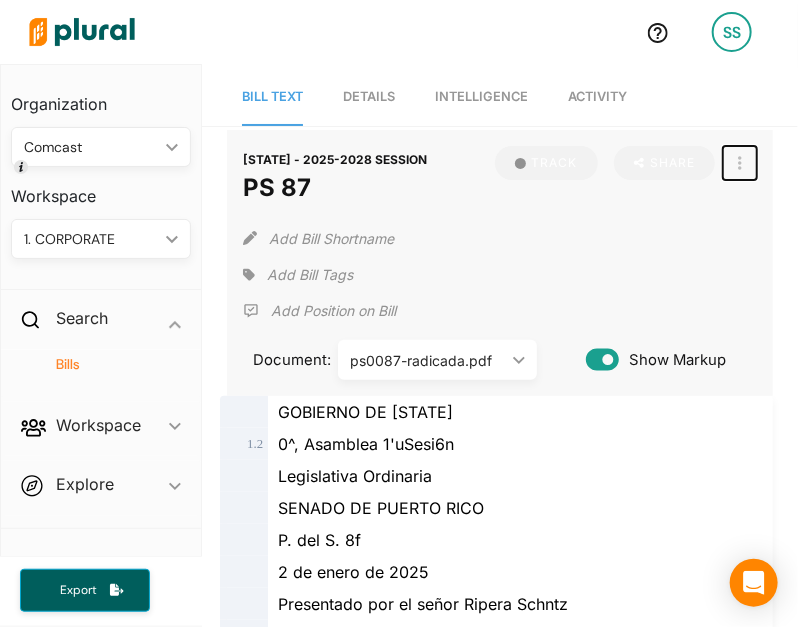 click 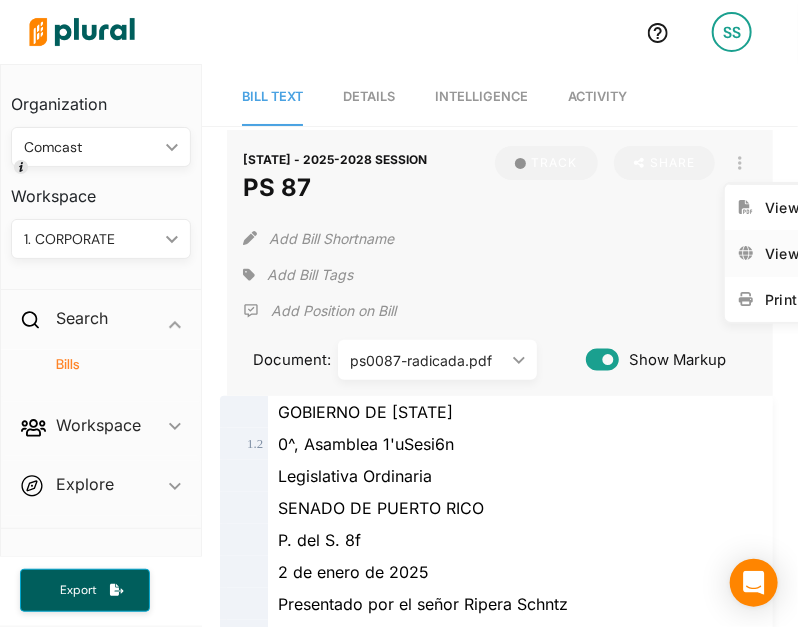 click on "View Source" at bounding box center (812, 253) 